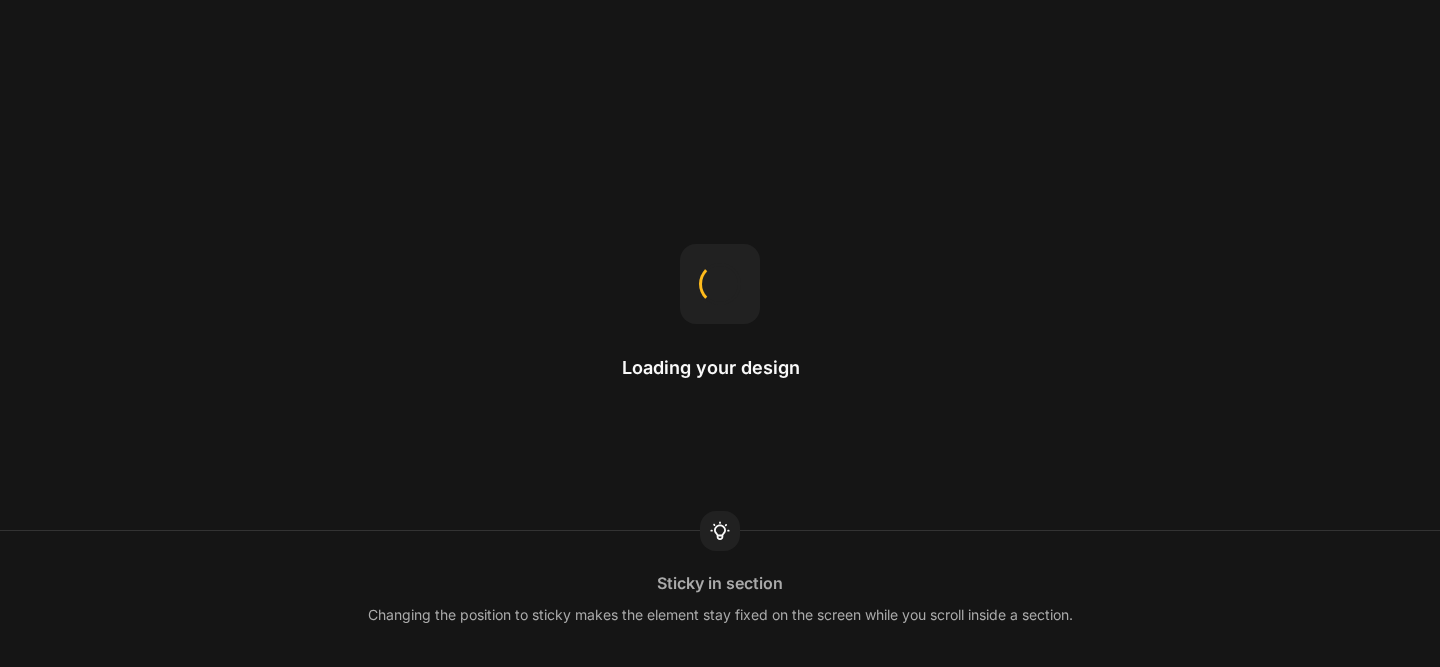 scroll, scrollTop: 0, scrollLeft: 0, axis: both 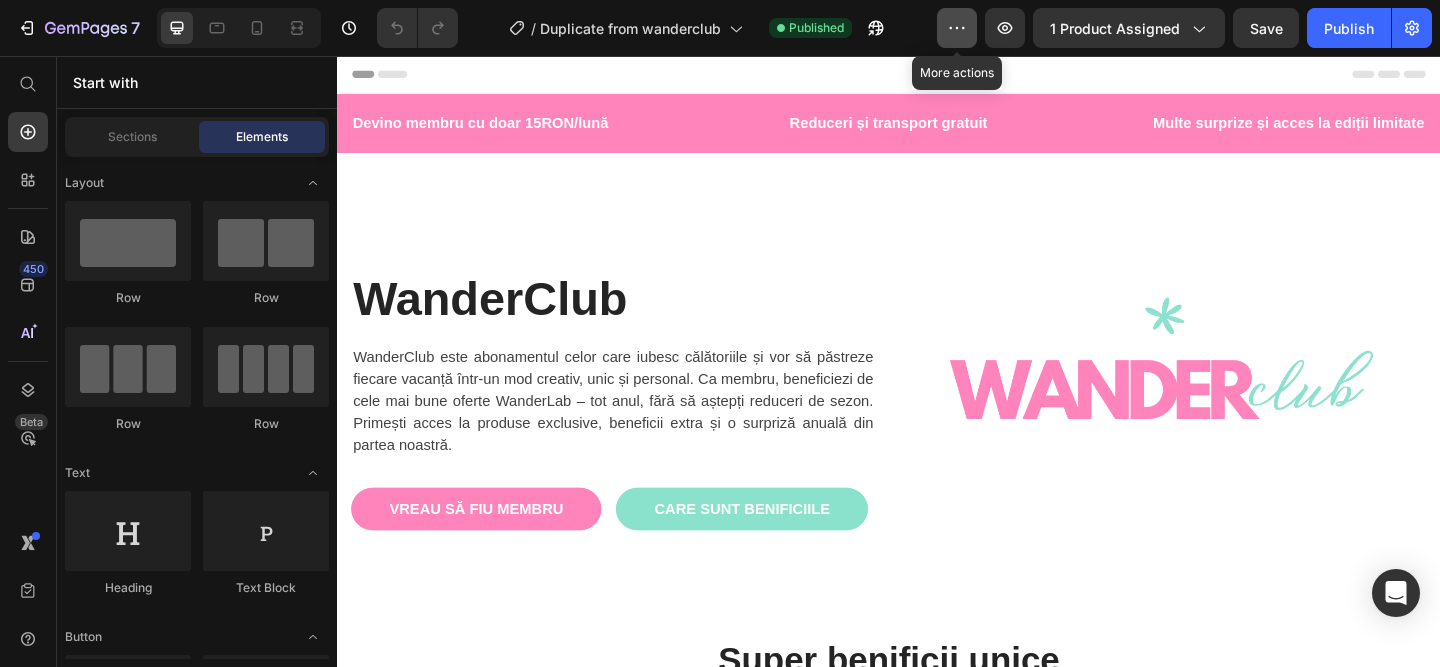 click 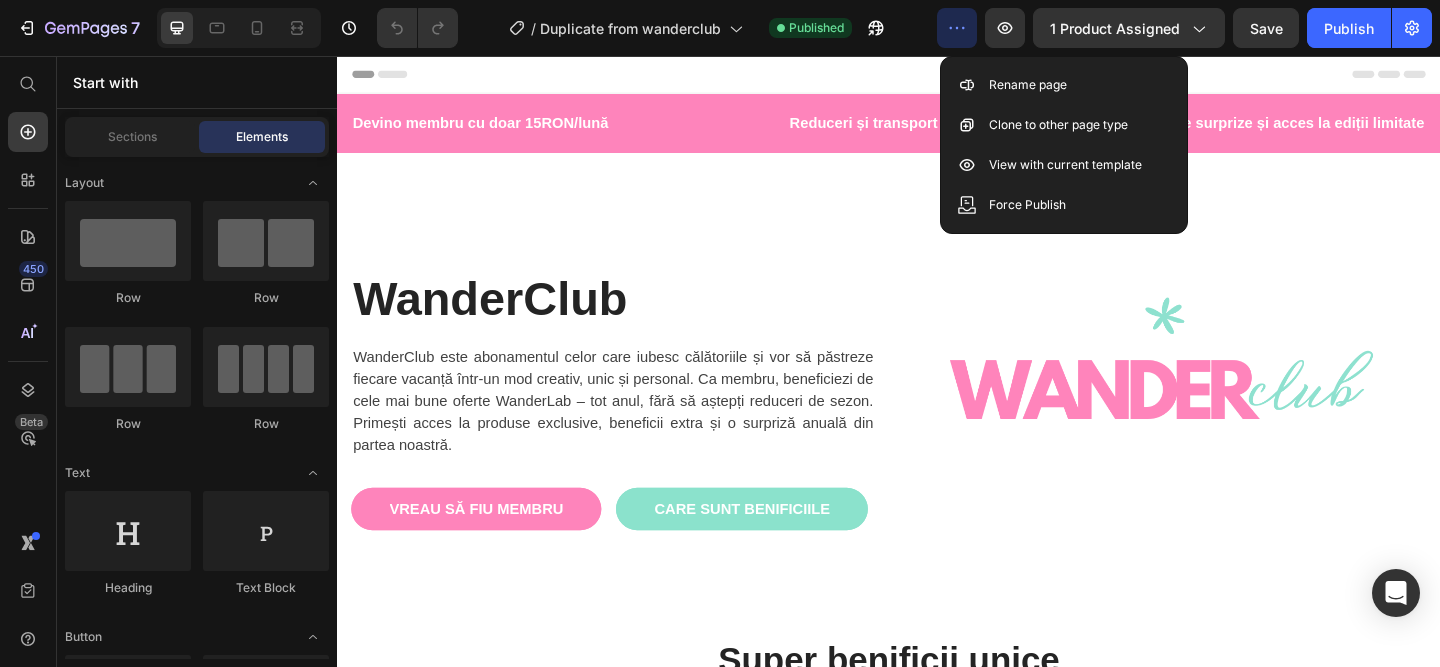 click 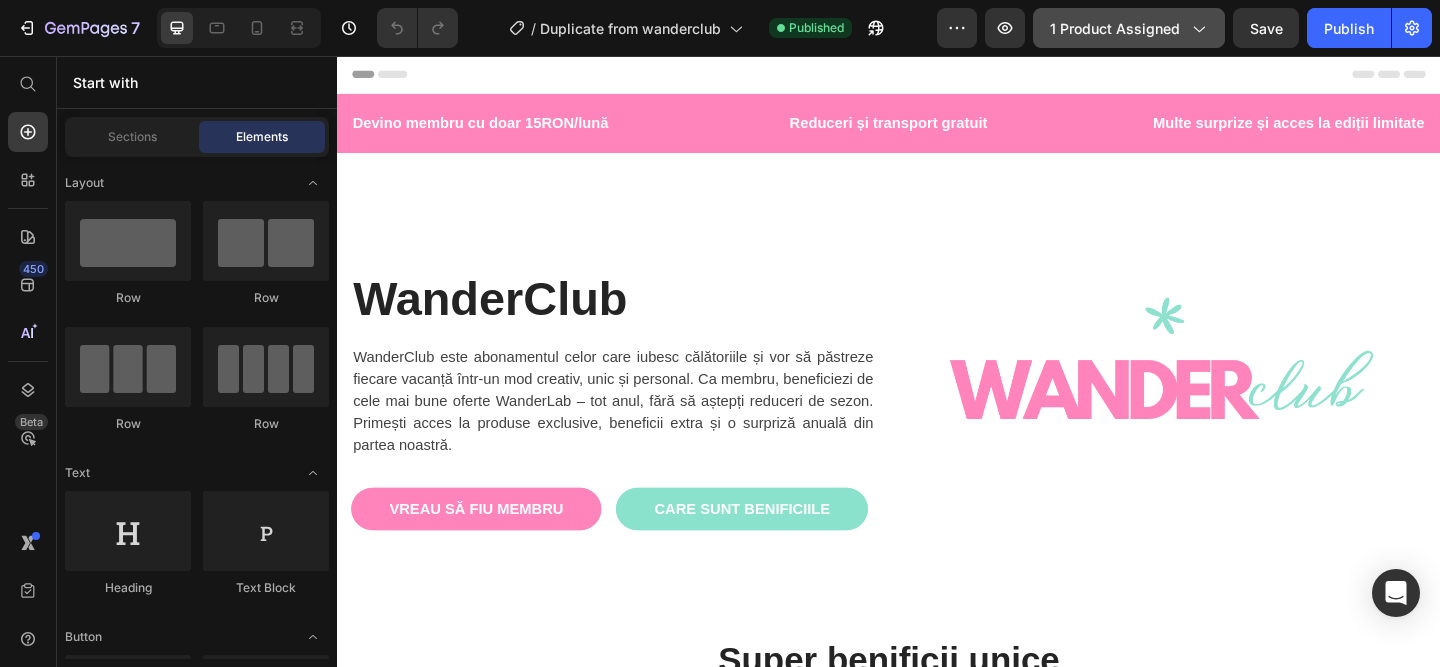 click 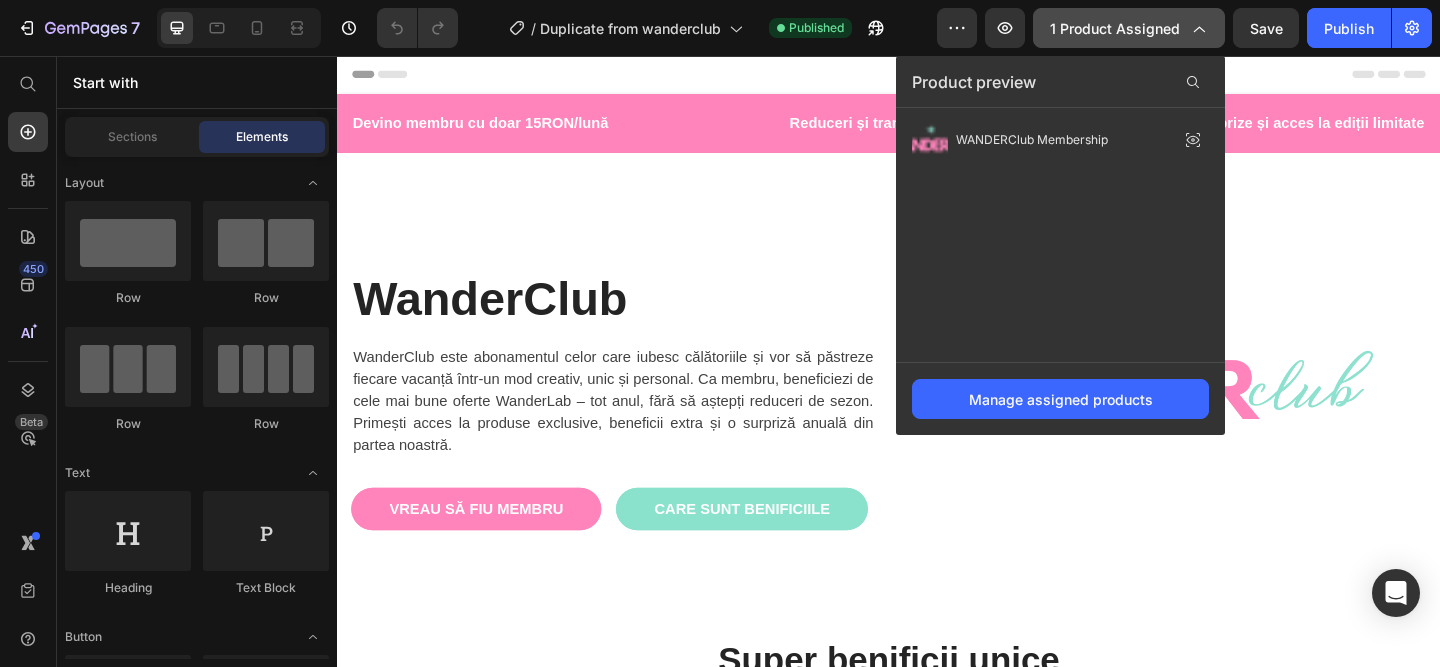 click 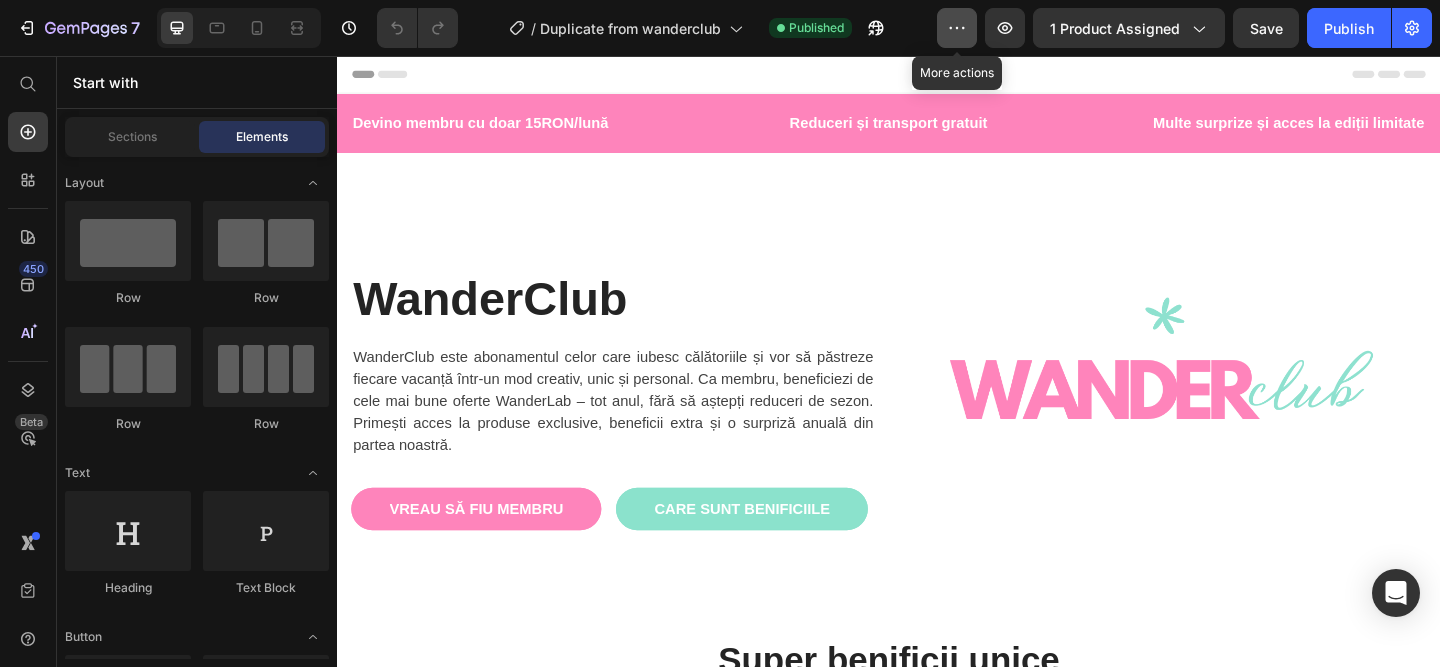 click 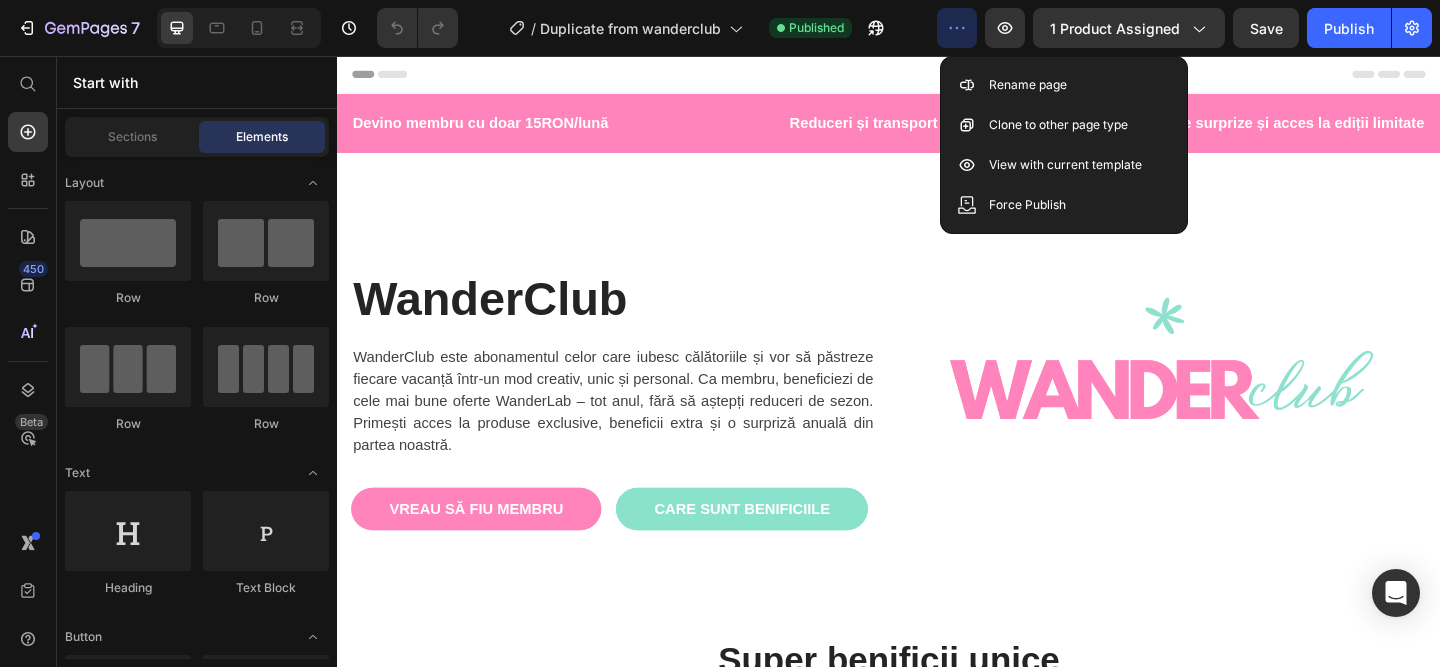 click 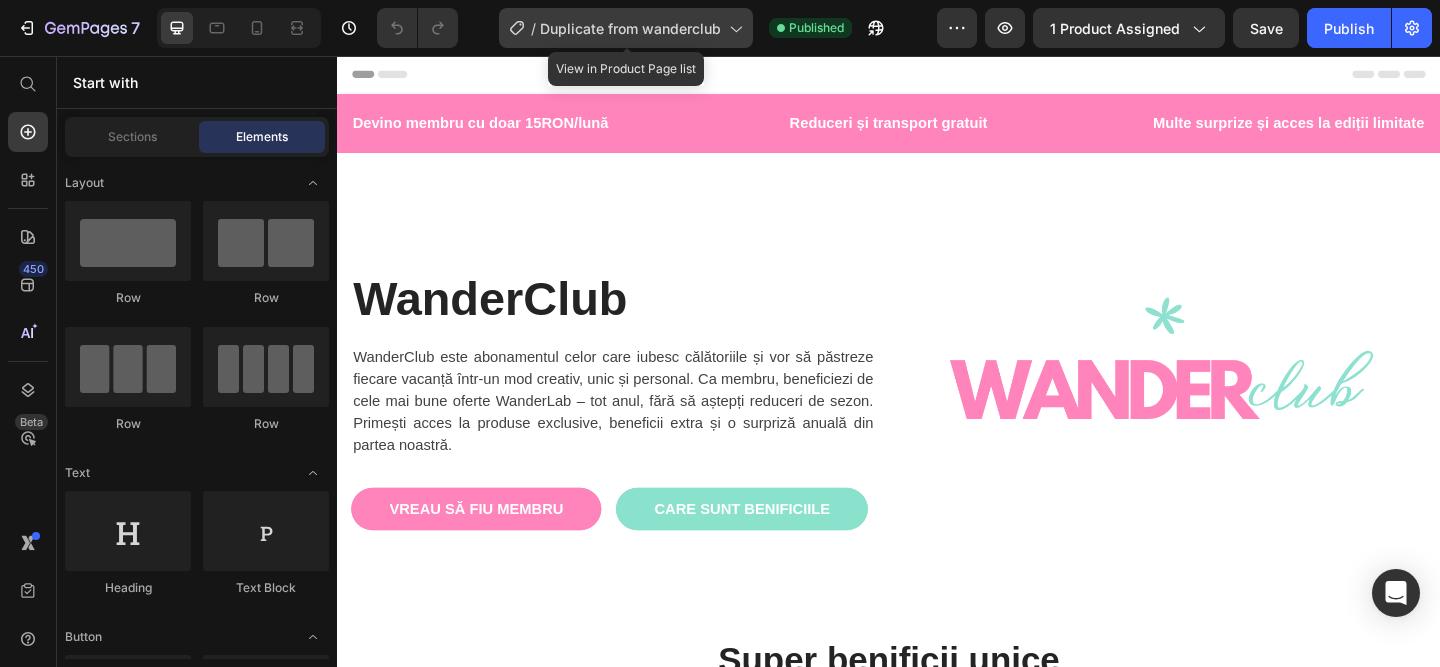 click 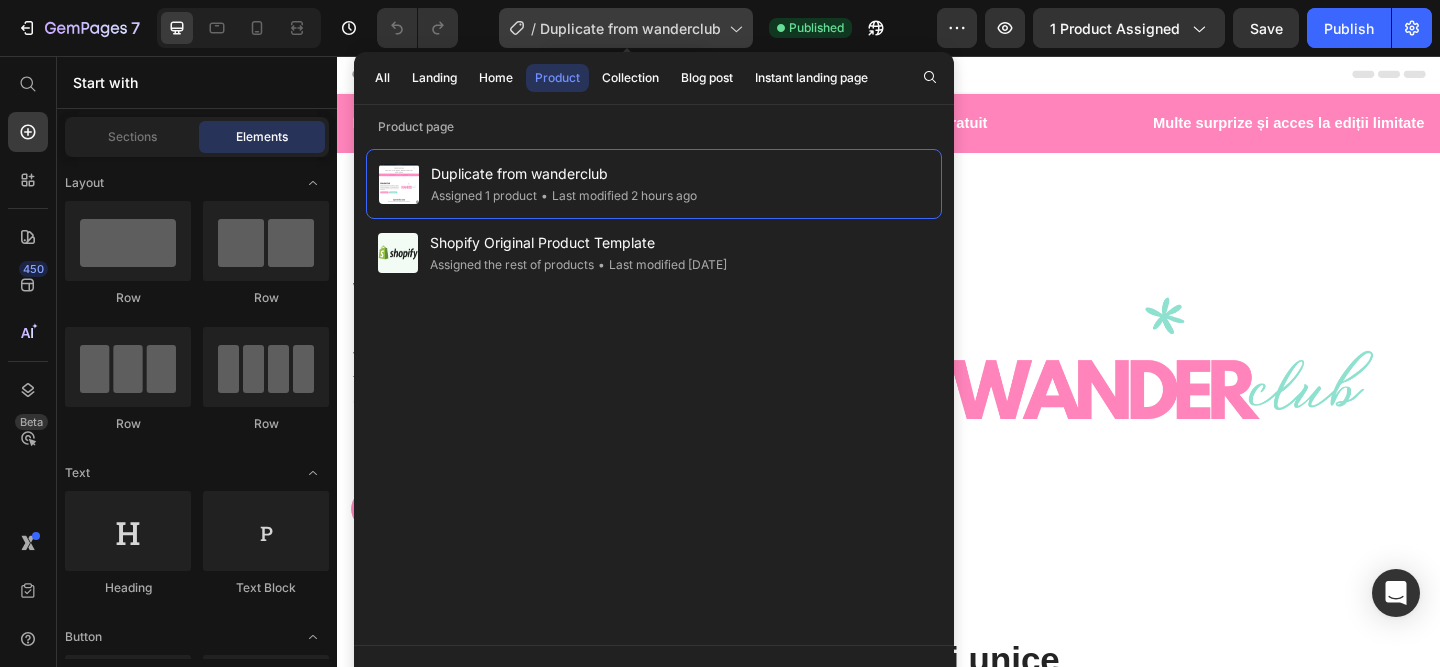 click 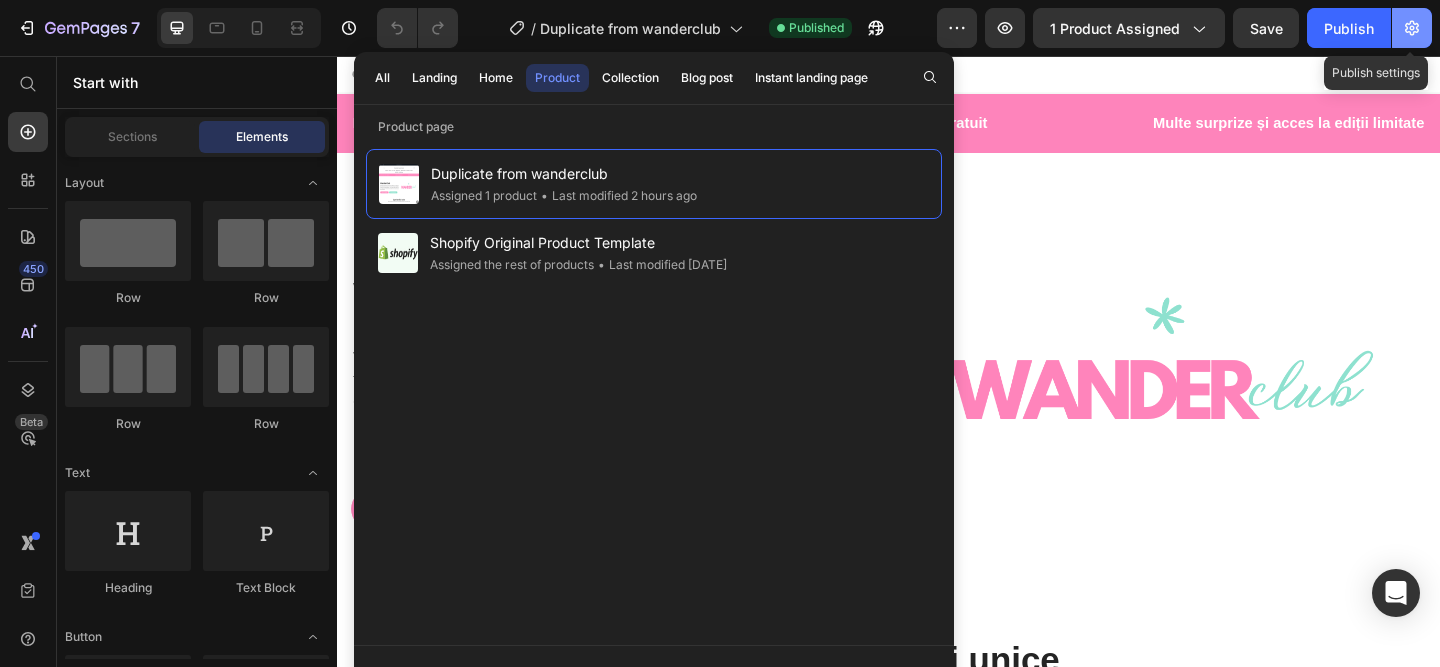 click 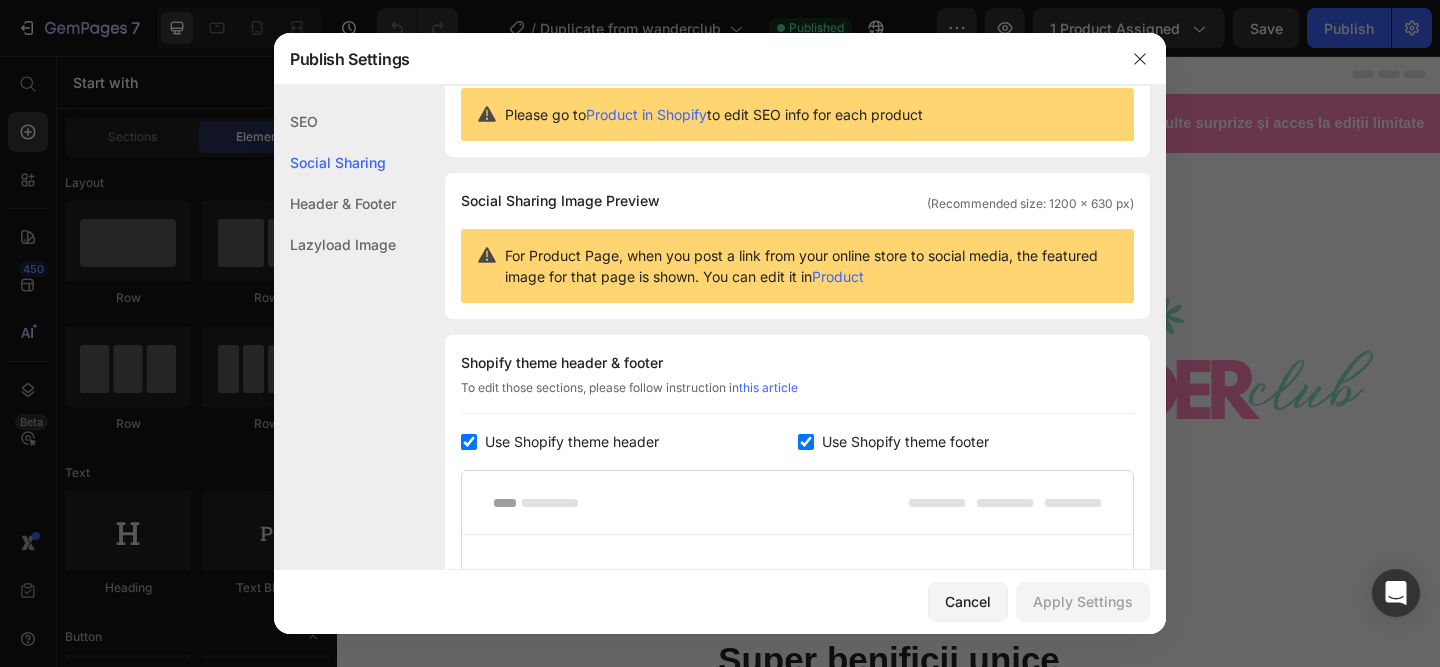 scroll, scrollTop: 0, scrollLeft: 0, axis: both 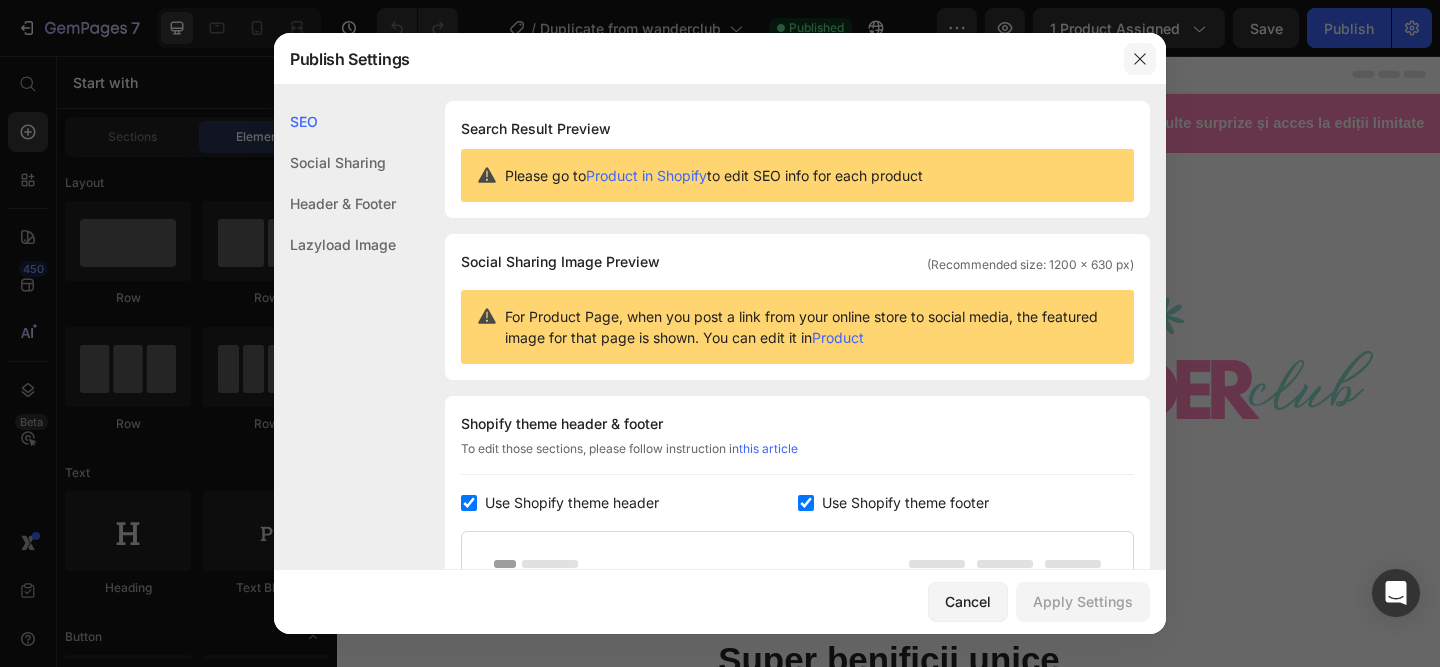 click at bounding box center (1140, 59) 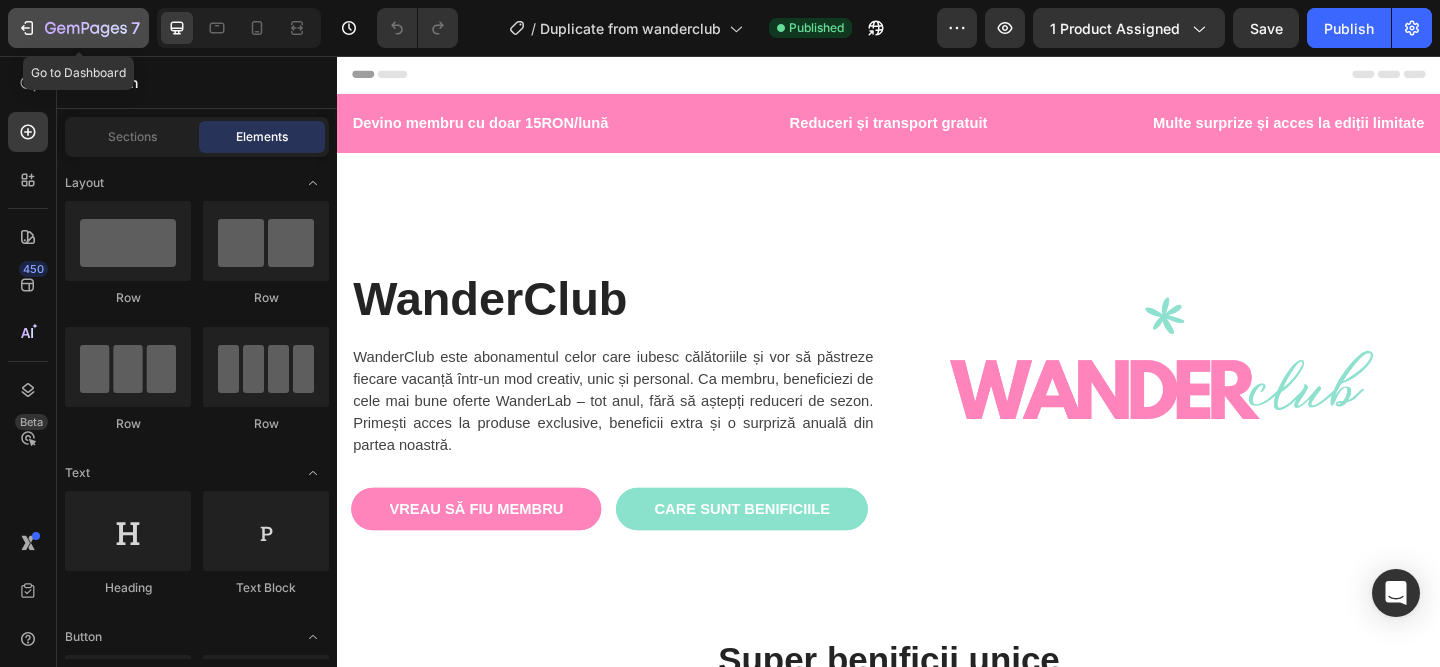 click 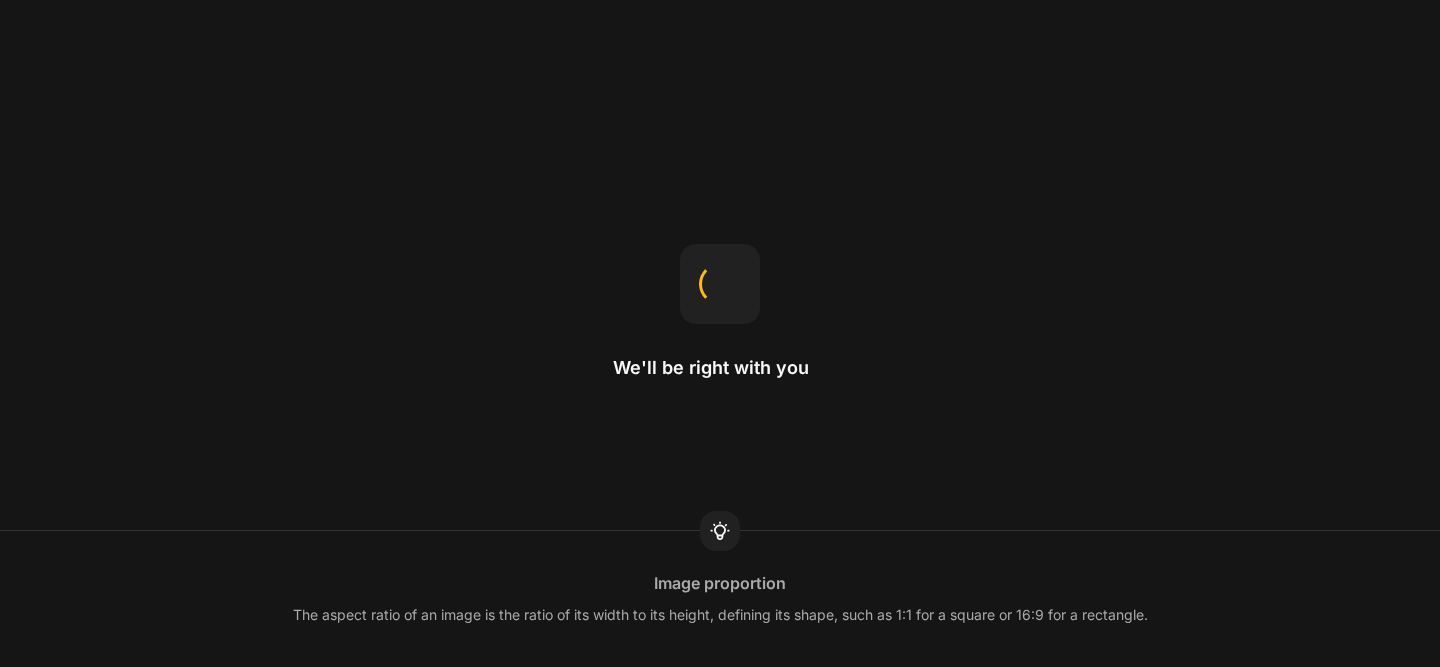 scroll, scrollTop: 0, scrollLeft: 0, axis: both 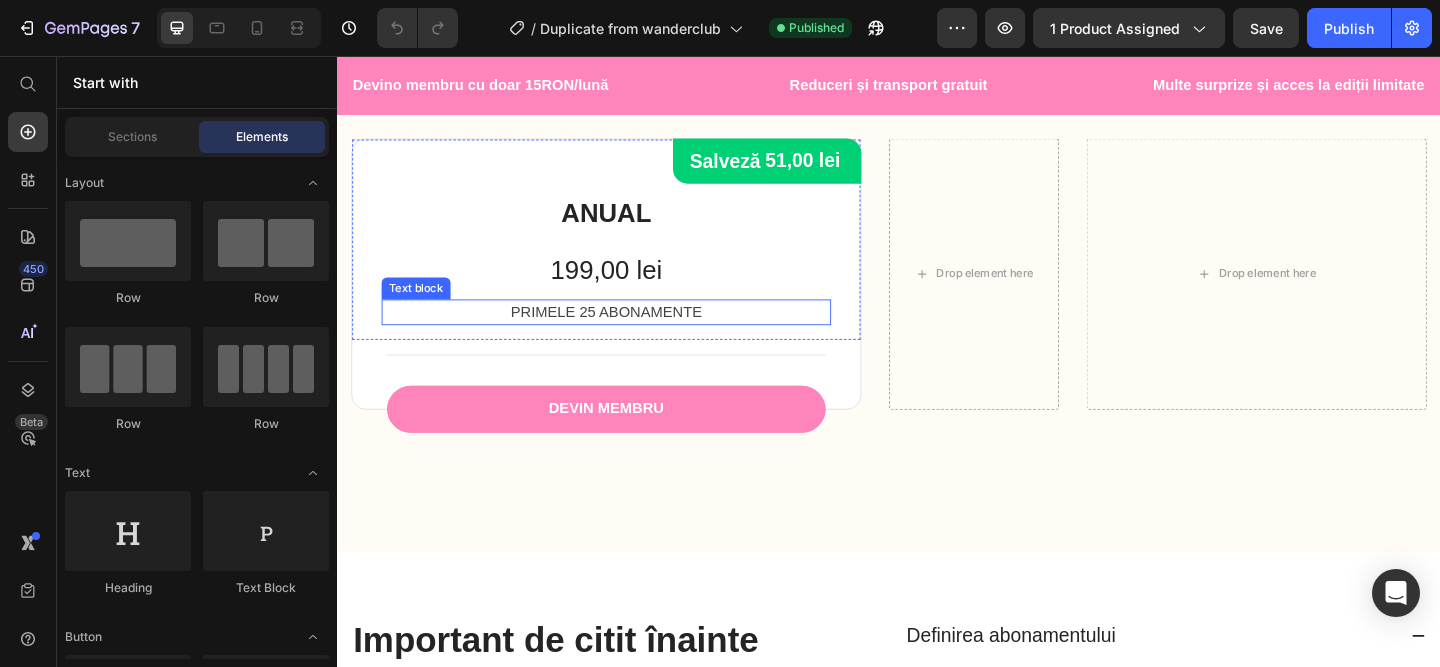 click on "PRIMELE 25 ABONAMENTE" at bounding box center (629, 335) 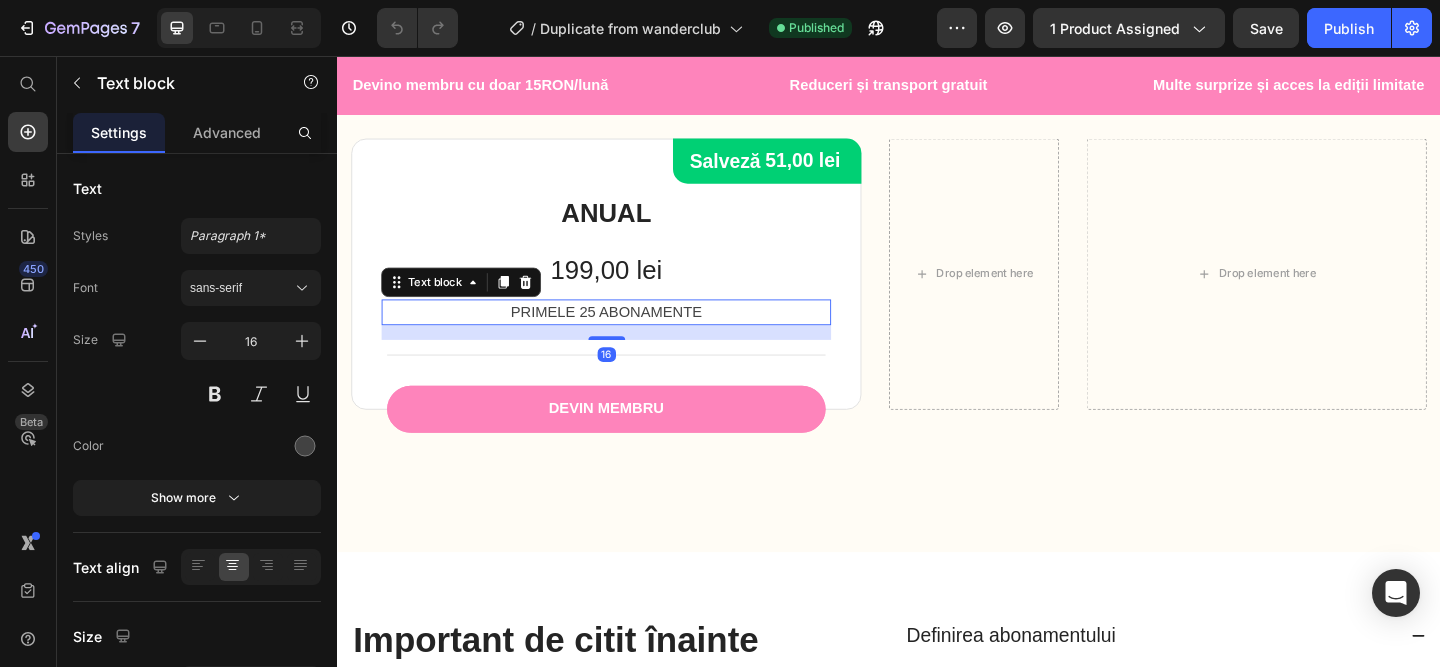 click on "PRIMELE 25 ABONAMENTE" at bounding box center [629, 335] 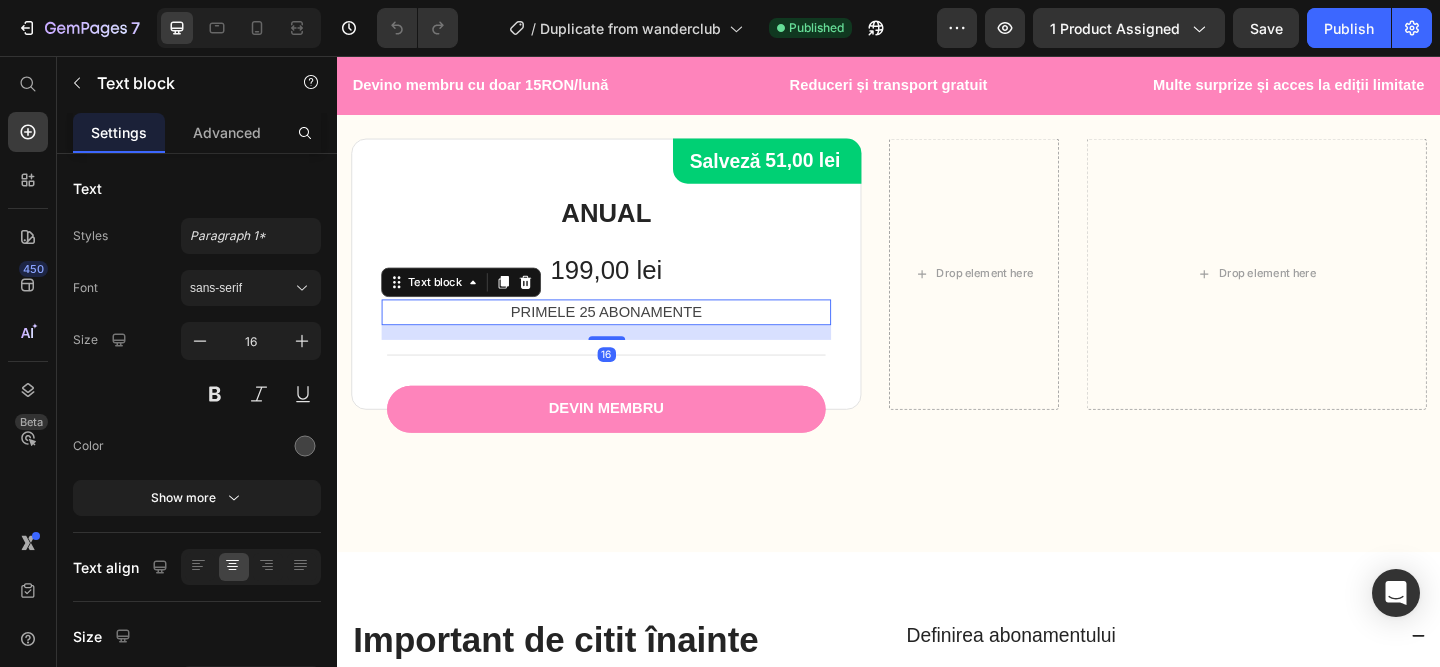 click on "PRIMELE 25 ABONAMENTE" at bounding box center [629, 335] 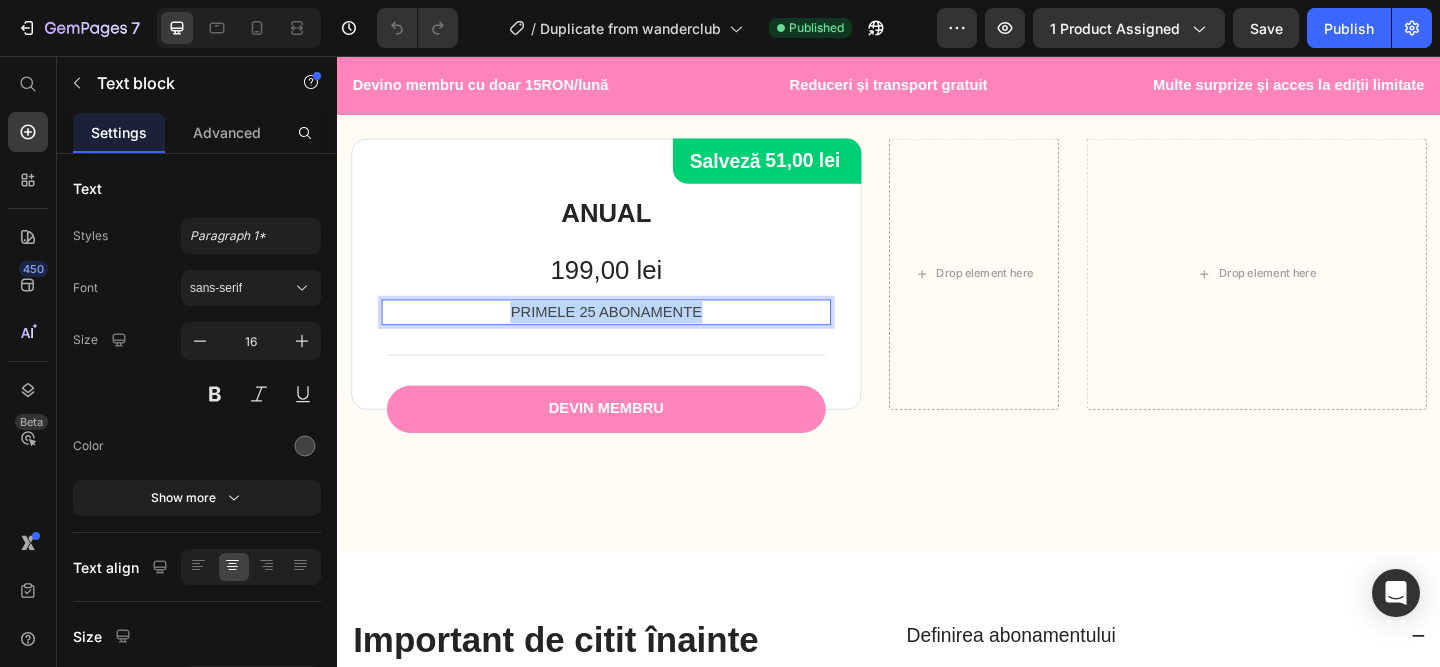 drag, startPoint x: 753, startPoint y: 328, endPoint x: 520, endPoint y: 325, distance: 233.01932 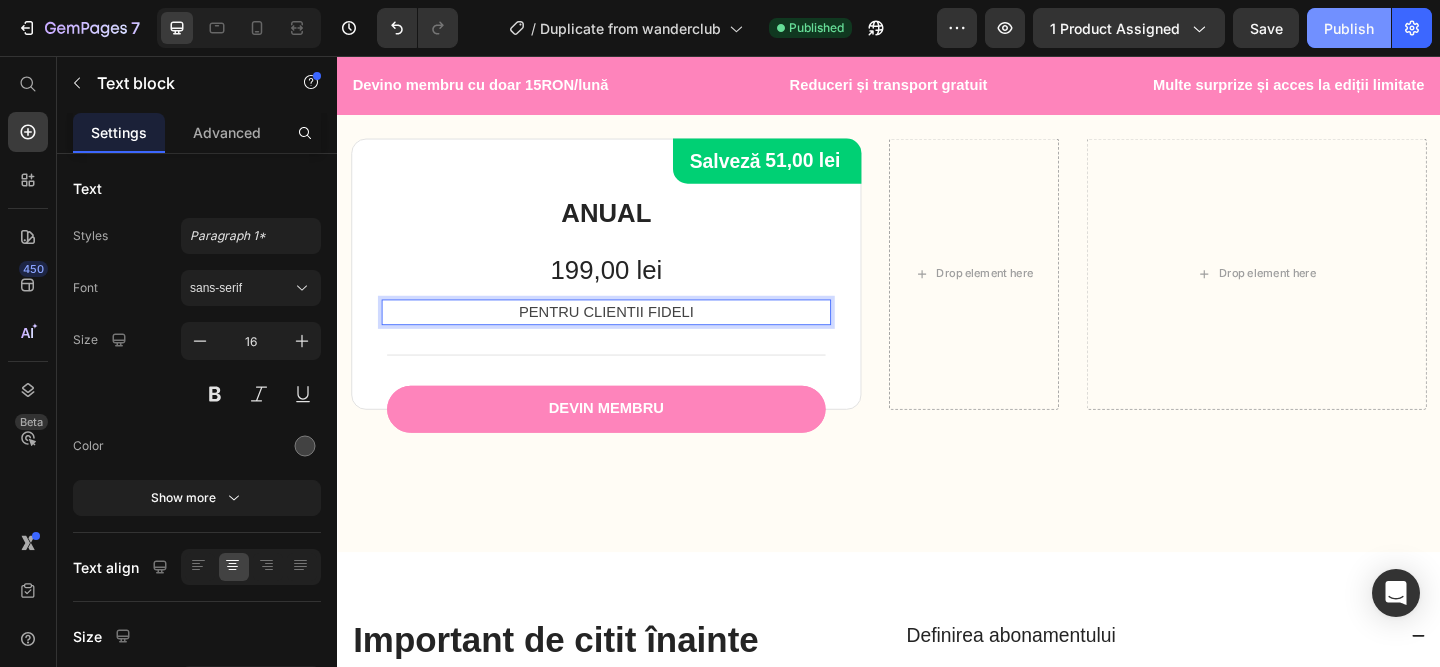click on "Publish" at bounding box center [1349, 28] 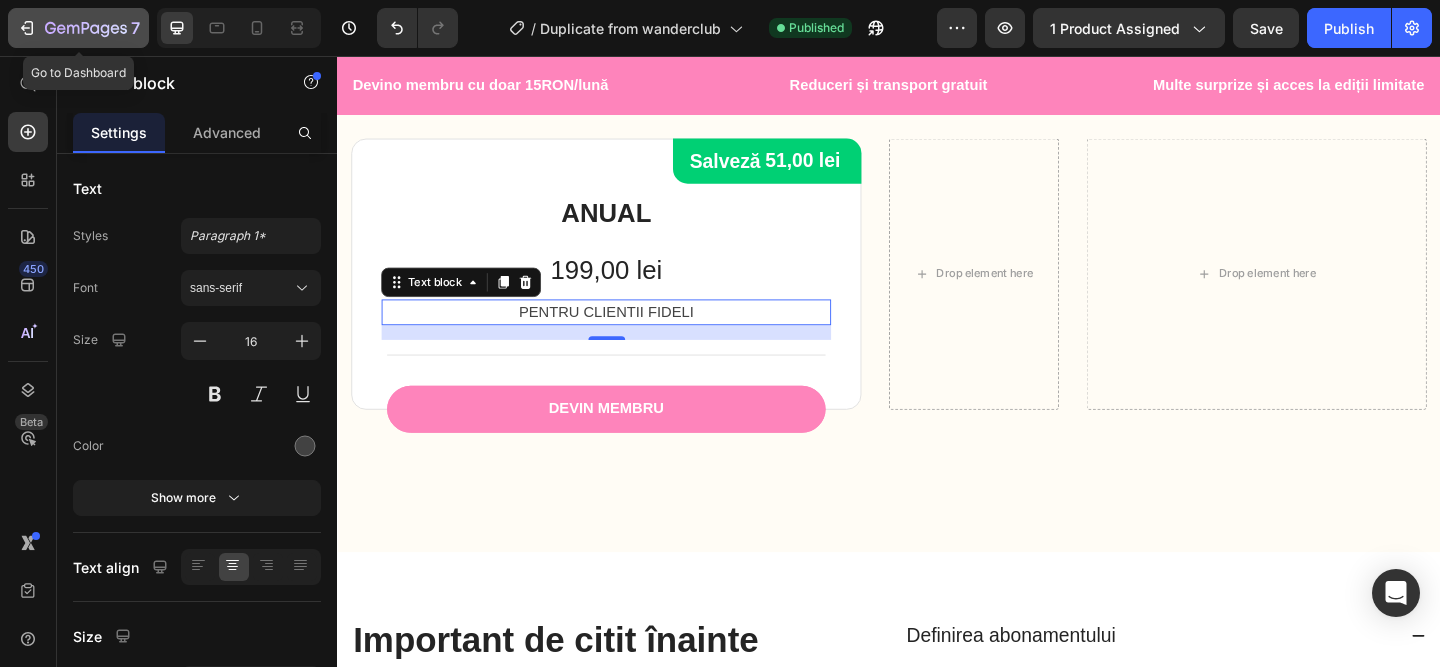 click 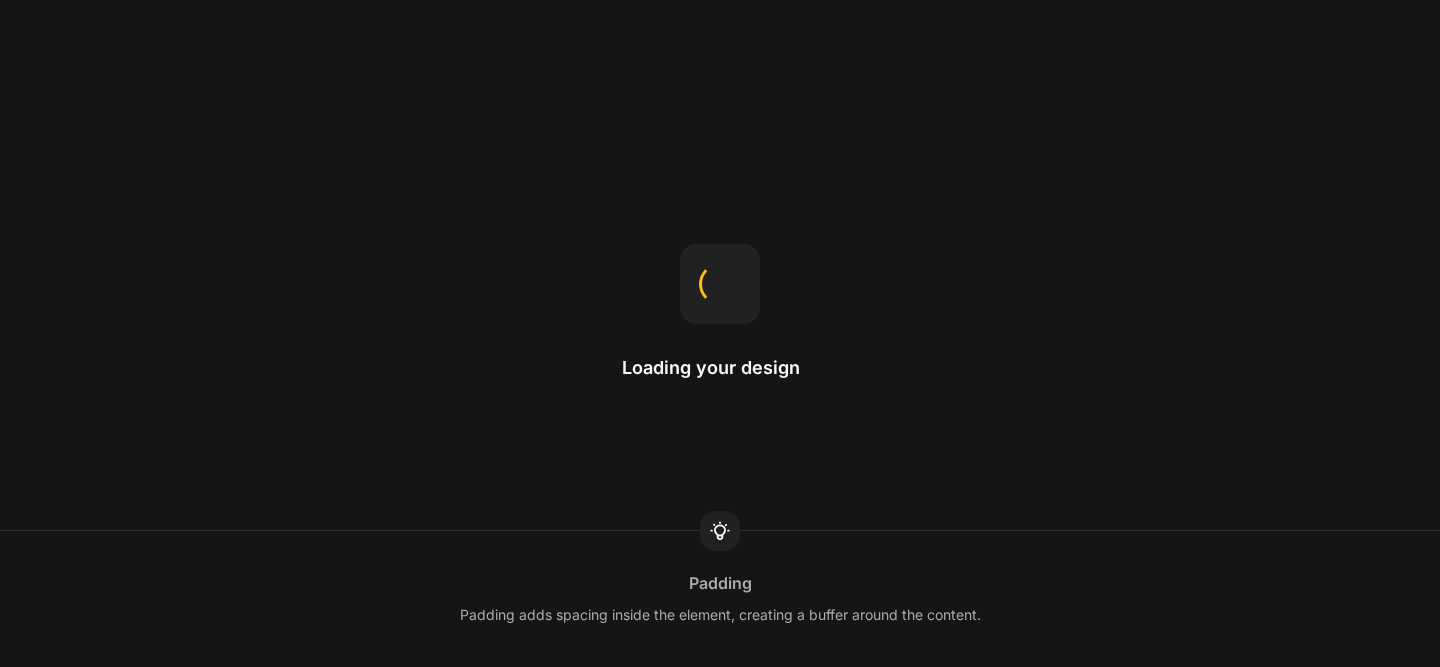 scroll, scrollTop: 0, scrollLeft: 0, axis: both 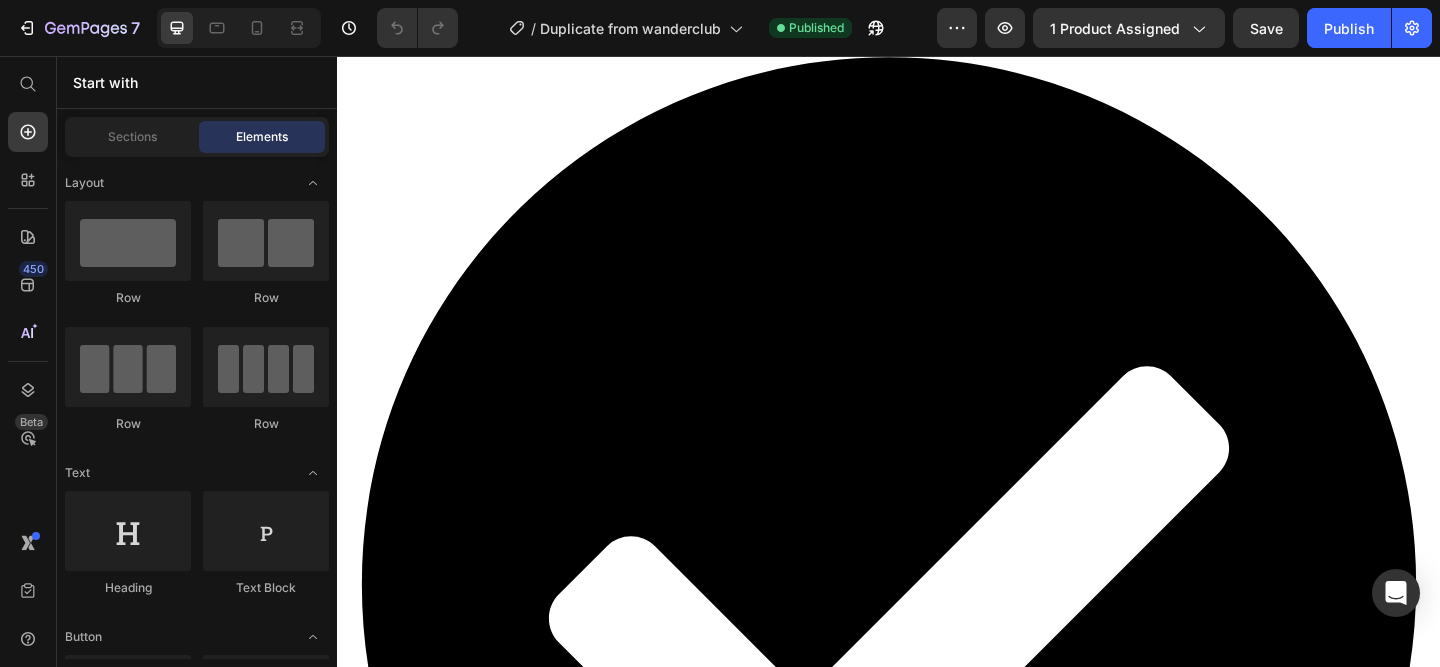 click on "PENTRU CLIENTII FIDELI" at bounding box center (937, 6084) 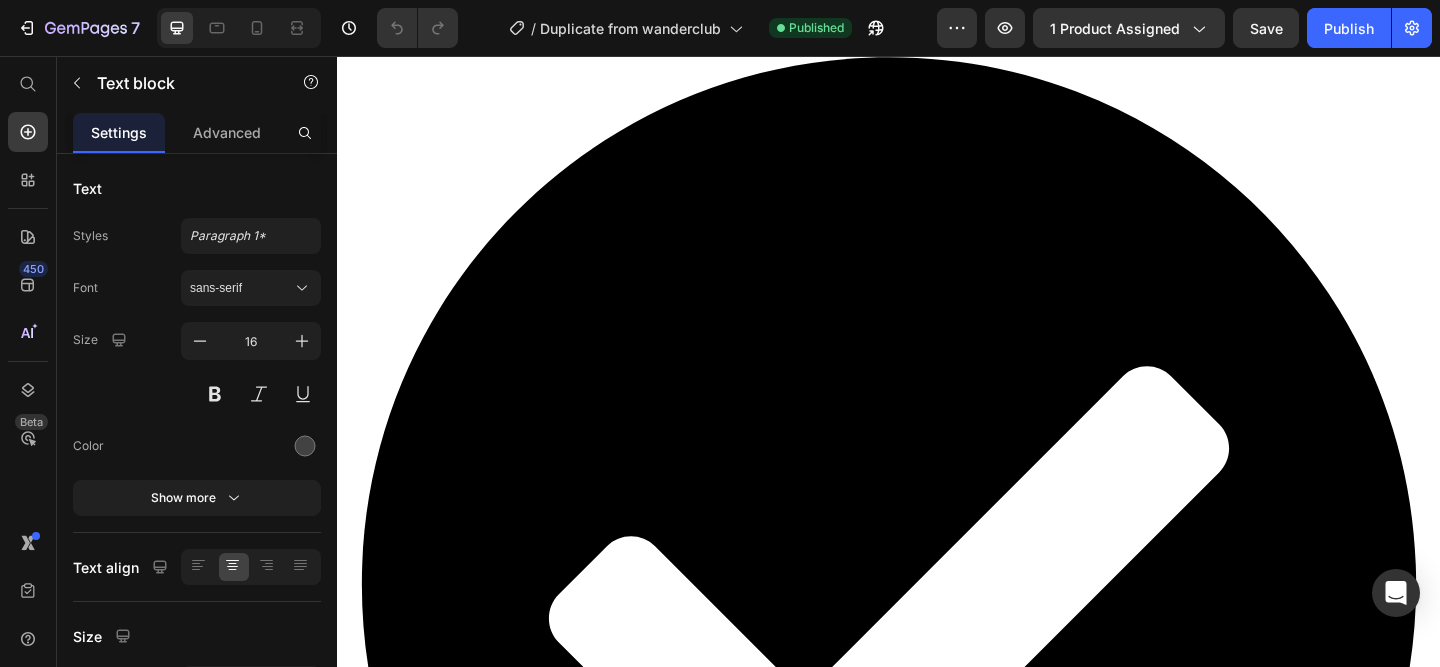 click on "PENTRU CLIENTII FIDELI" at bounding box center (937, 6084) 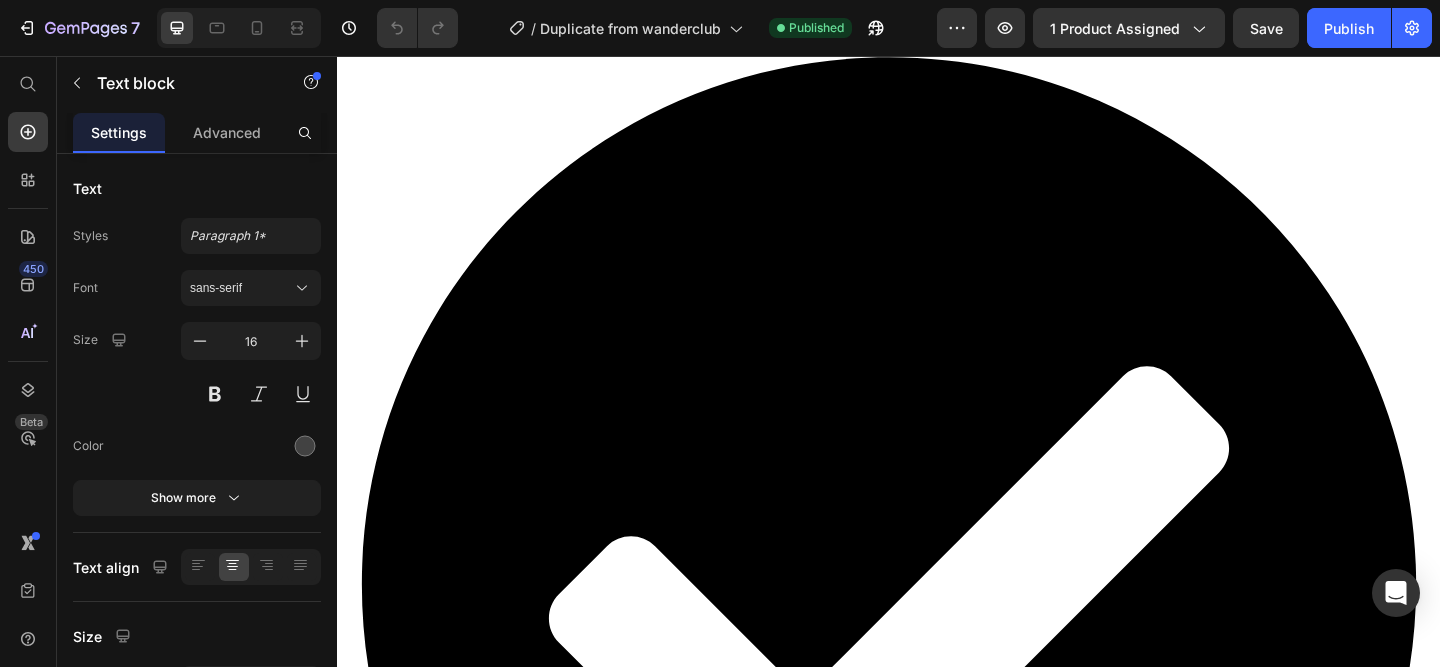 click on "PENTRU CLIENTII FIDELI" at bounding box center [937, 6084] 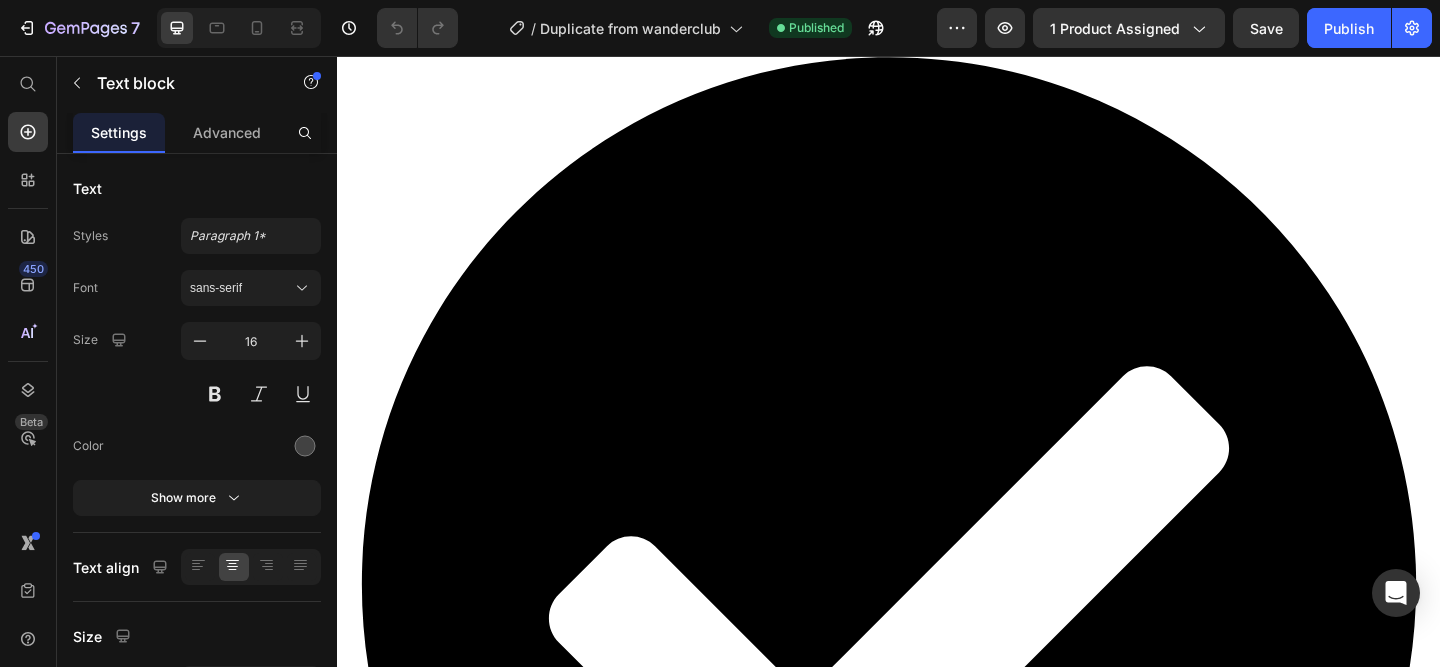drag, startPoint x: 747, startPoint y: 377, endPoint x: 514, endPoint y: 377, distance: 233 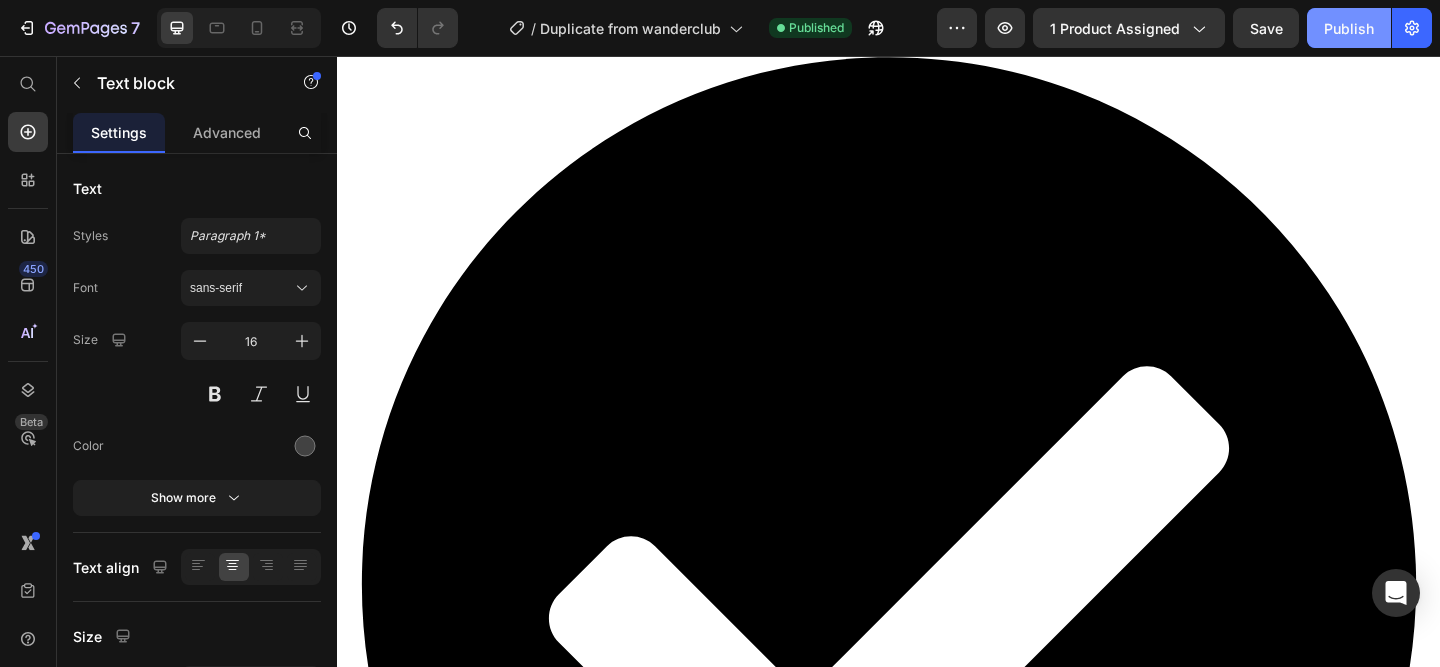 click on "Publish" at bounding box center (1349, 28) 